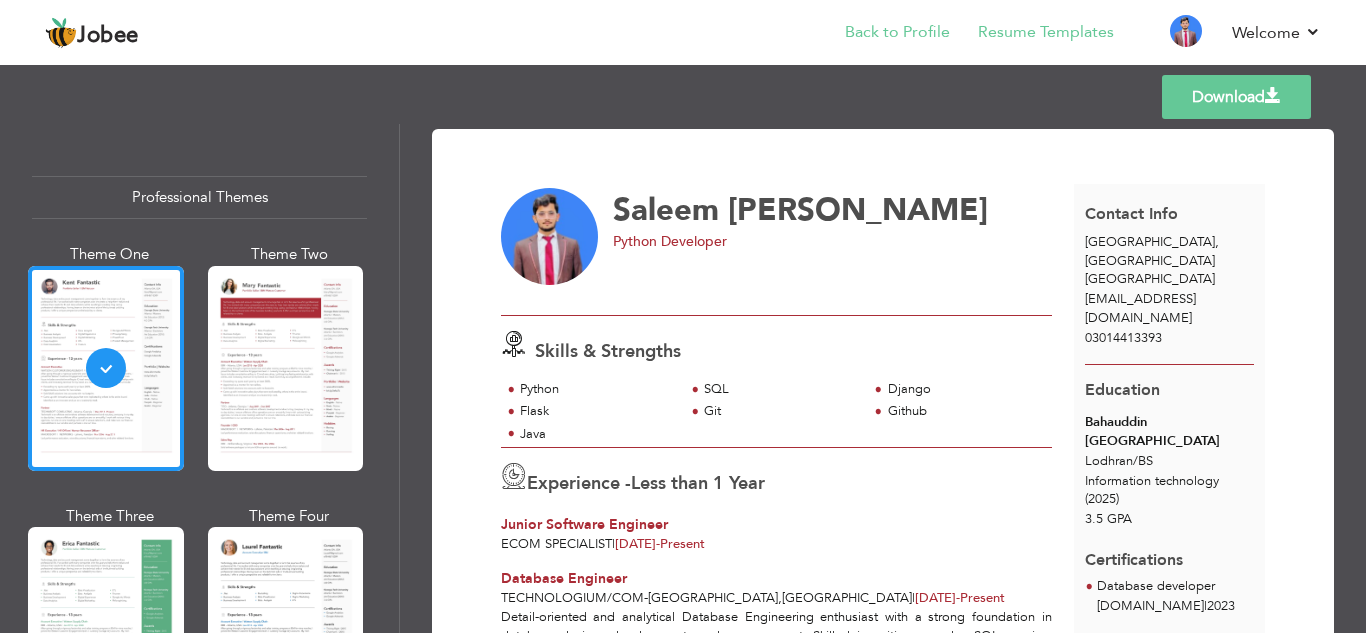 scroll, scrollTop: 0, scrollLeft: 0, axis: both 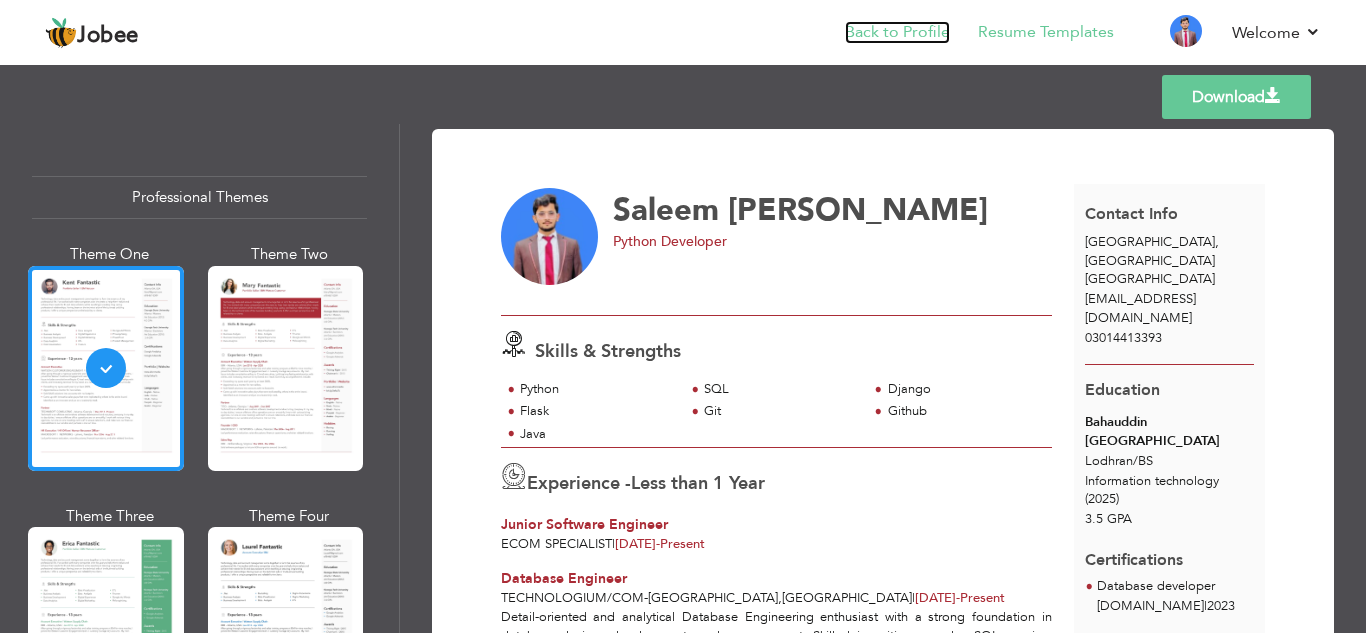 click on "Back to Profile" at bounding box center [897, 32] 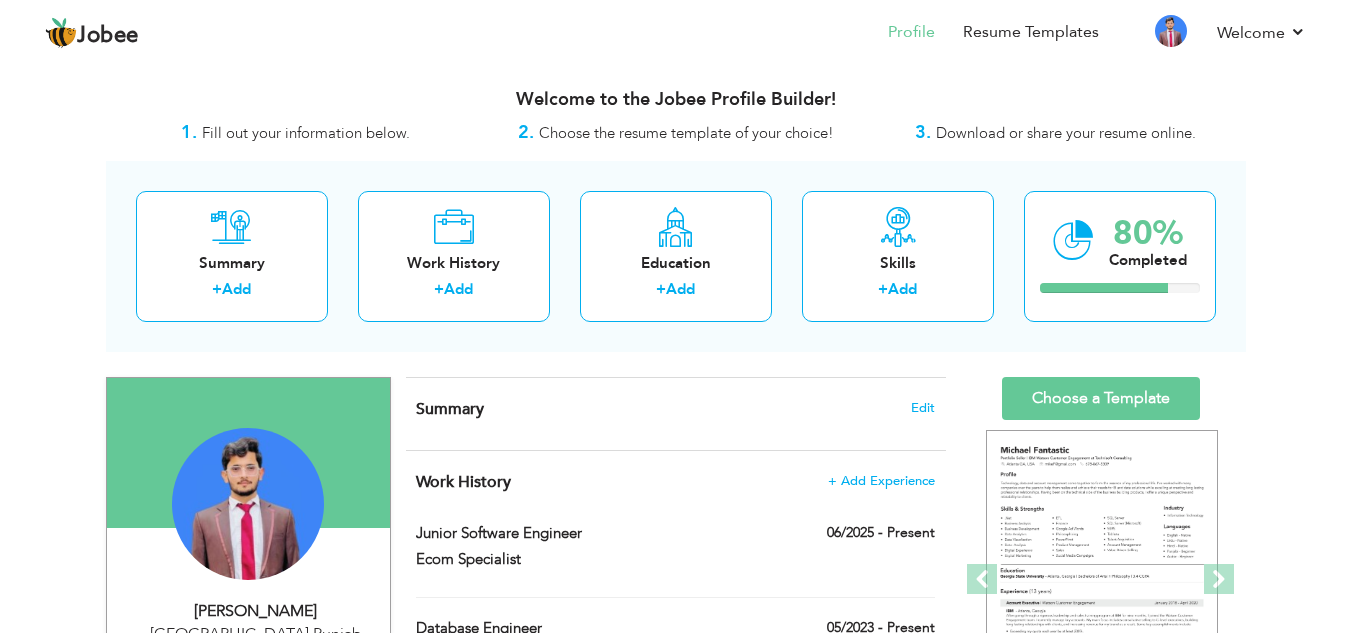 scroll, scrollTop: 0, scrollLeft: 0, axis: both 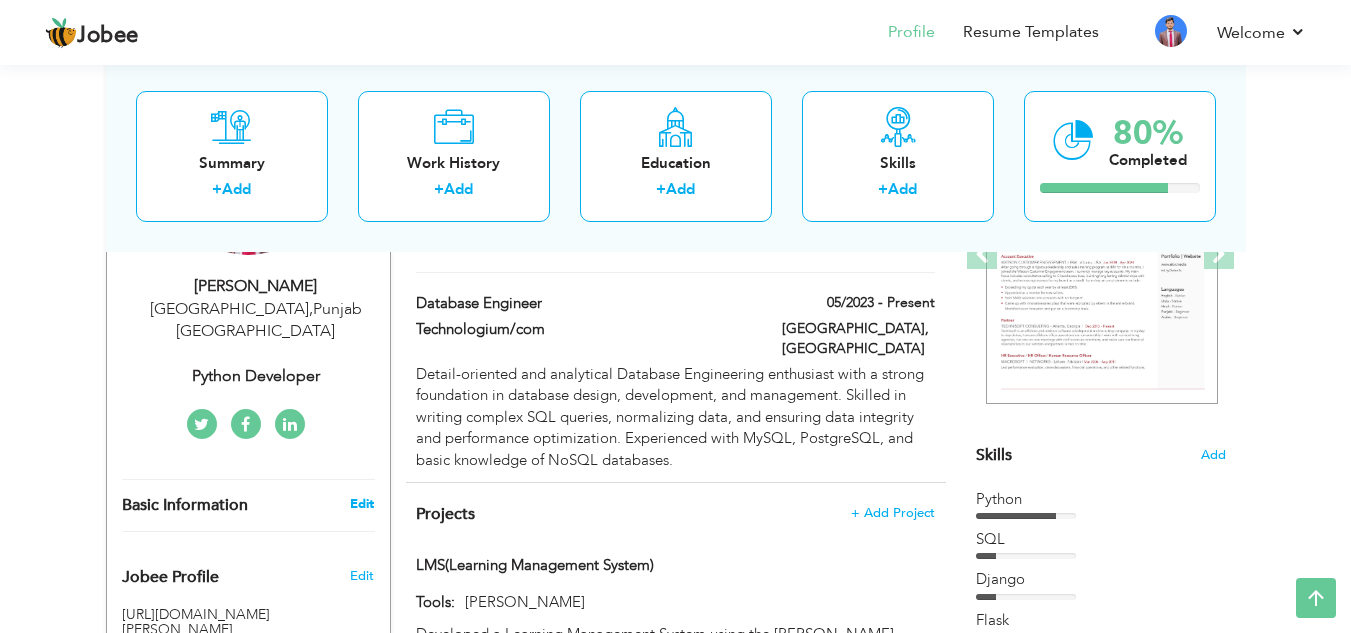 click on "Edit" at bounding box center [362, 504] 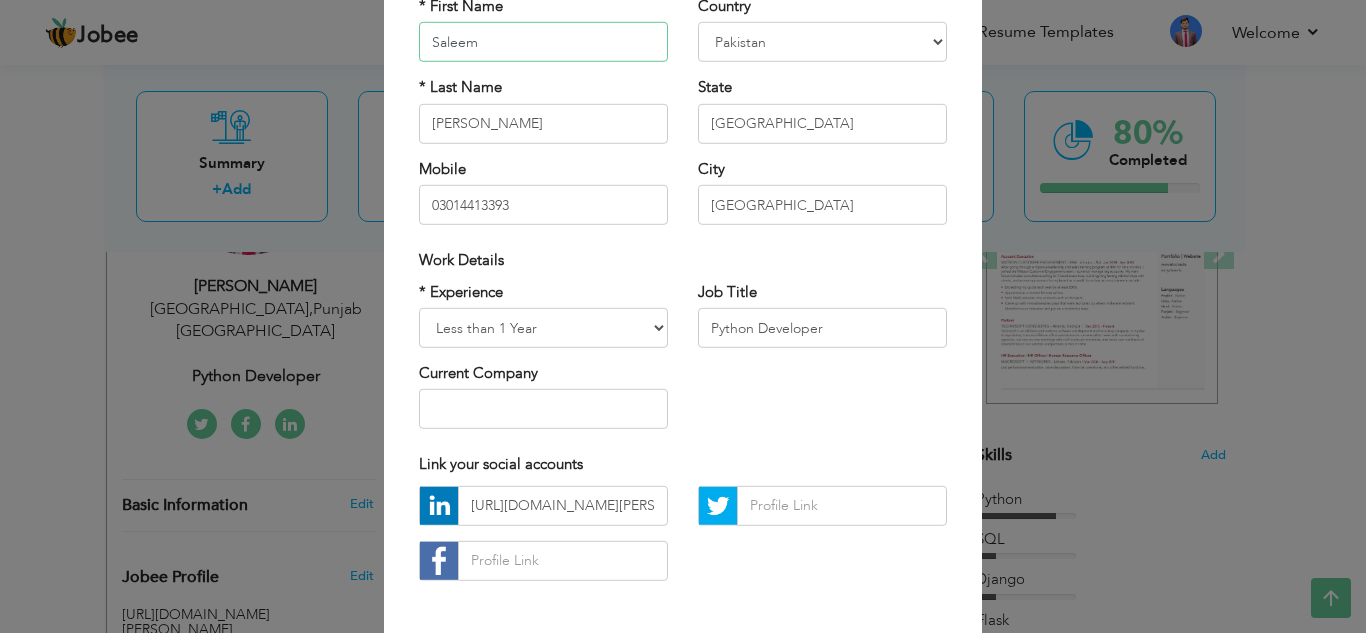 scroll, scrollTop: 186, scrollLeft: 0, axis: vertical 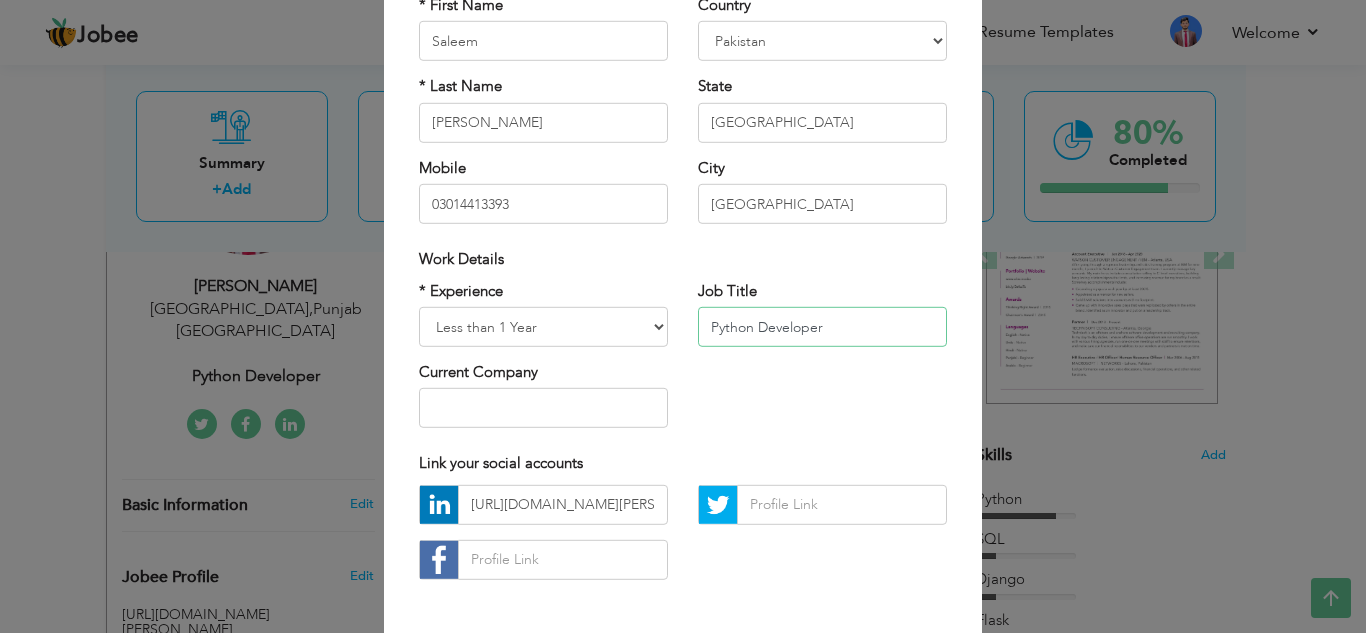 click on "Python Developer" at bounding box center (822, 327) 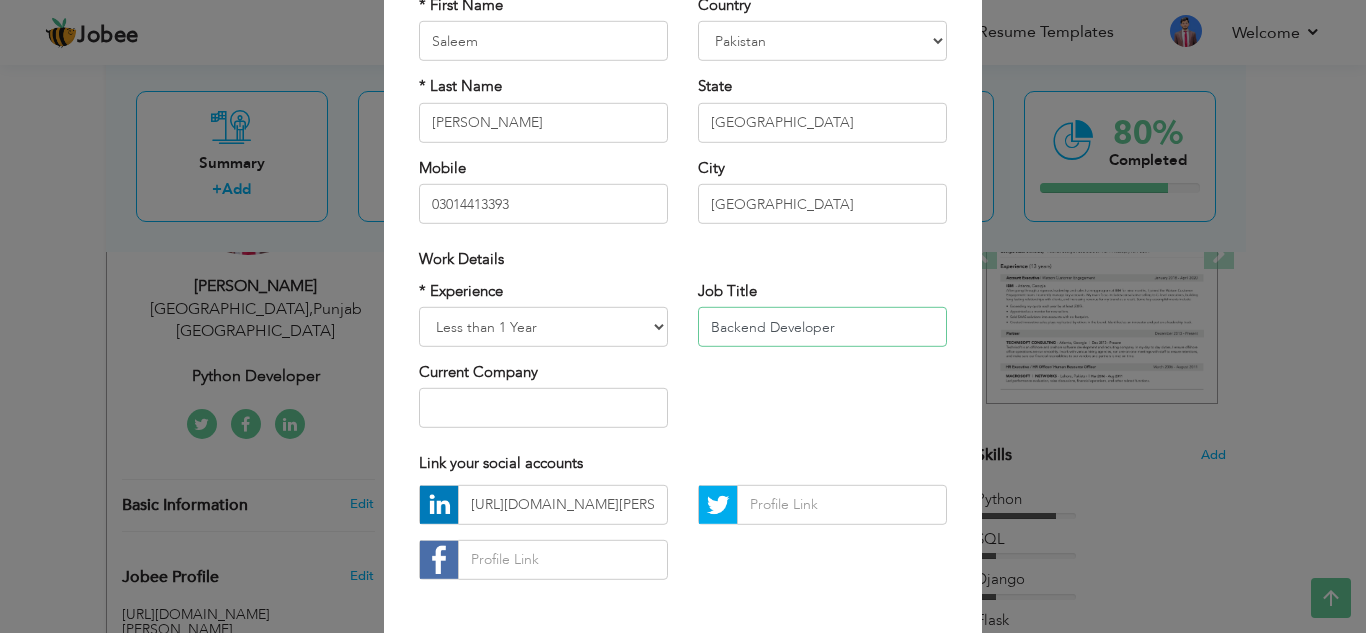 type on "Backend Developer" 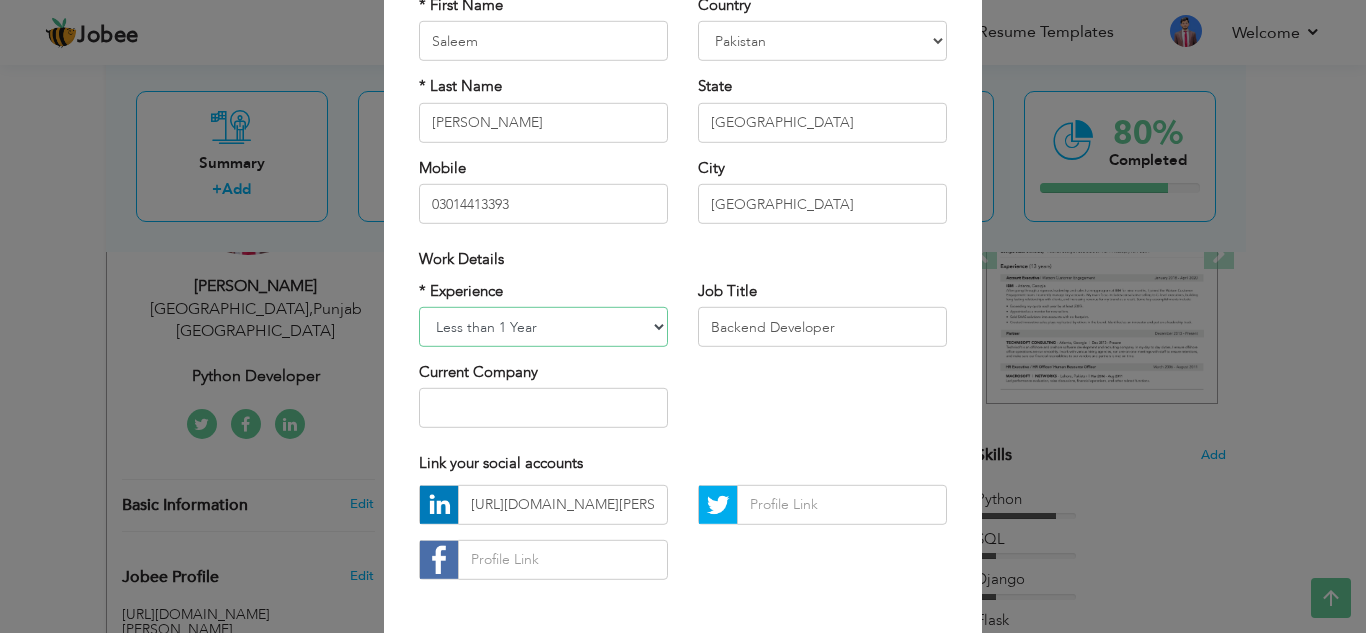 click on "Entry Level Less than 1 Year 1 Year 2 Years 3 Years 4 Years 5 Years 6 Years 7 Years 8 Years 9 Years 10 Years 11 Years 12 Years 13 Years 14 Years 15 Years 16 Years 17 Years 18 Years 19 Years 20 Years 21 Years 22 Years 23 Years 24 Years 25 Years 26 Years 27 Years 28 Years 29 Years 30 Years 31 Years 32 Years 33 Years 34 Years 35 Years More than 35 Years" at bounding box center (543, 327) 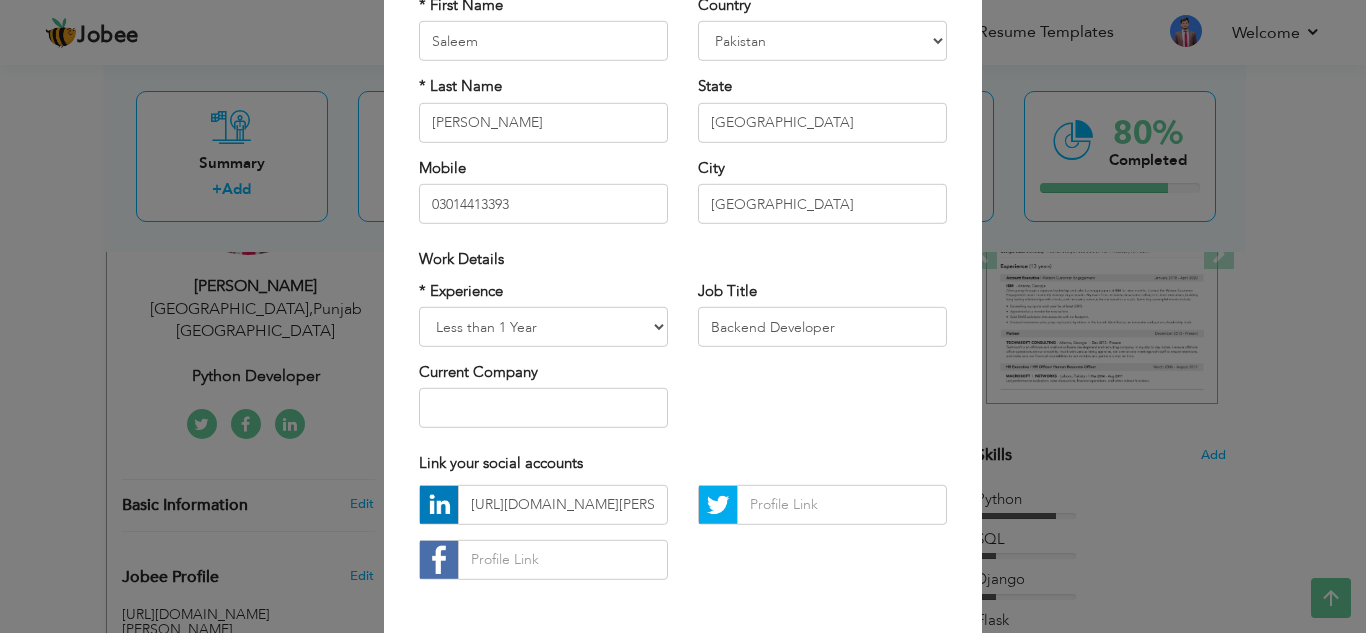 click on "Link your social accounts" at bounding box center (683, 463) 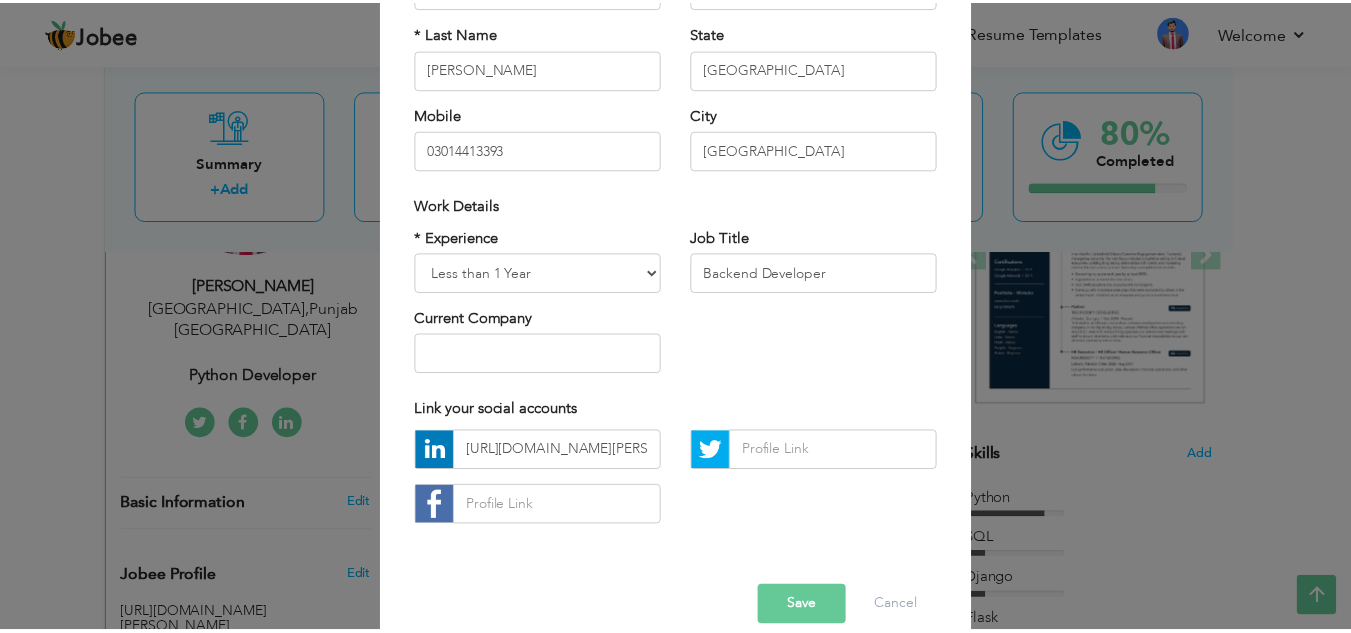 scroll, scrollTop: 269, scrollLeft: 0, axis: vertical 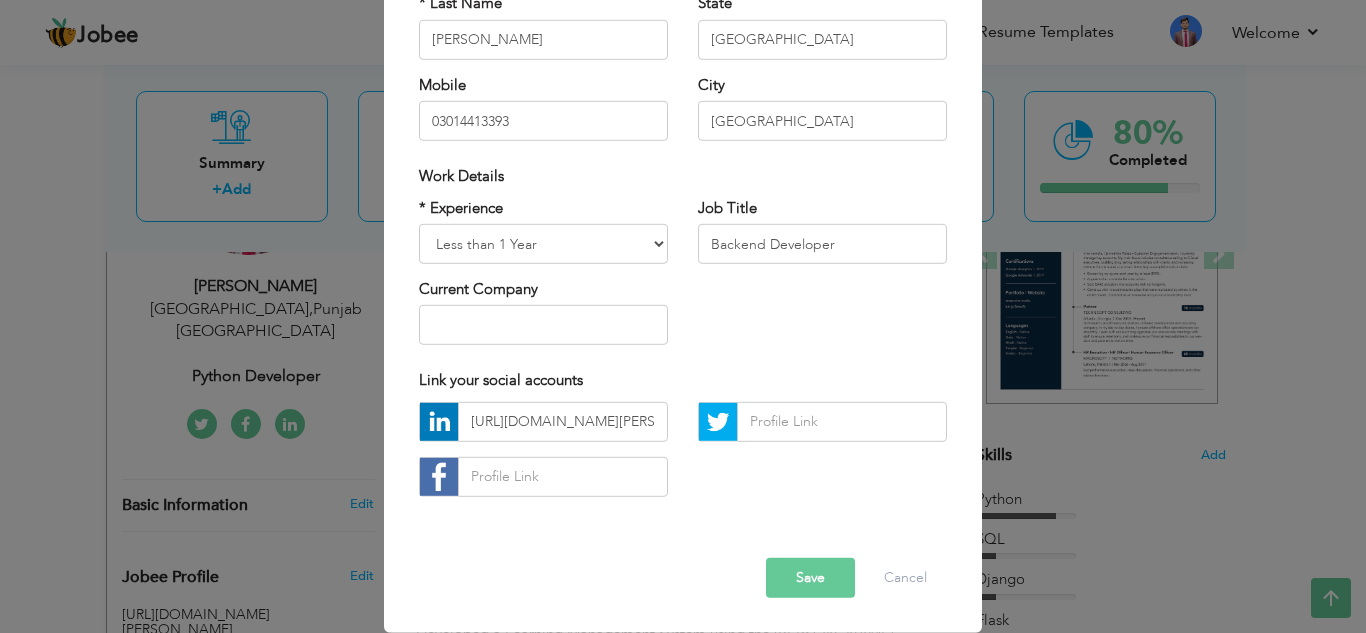 click on "Save" at bounding box center [810, 578] 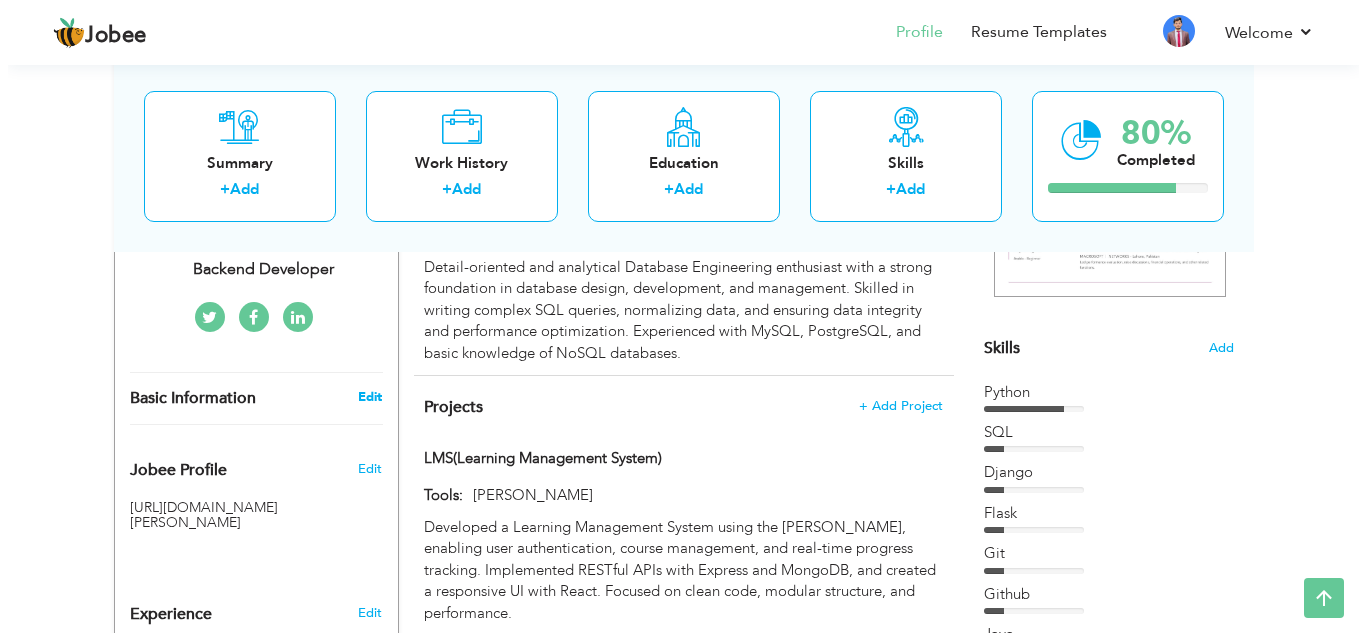 scroll, scrollTop: 433, scrollLeft: 0, axis: vertical 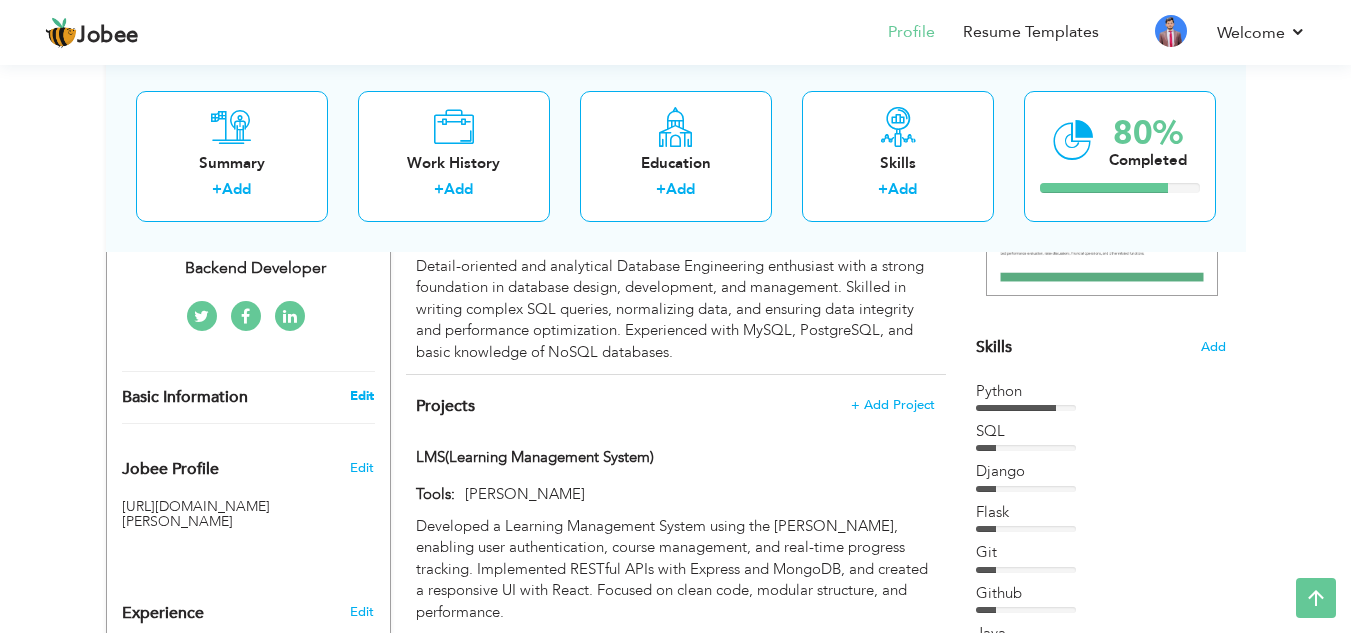 click on "Edit" at bounding box center (362, 396) 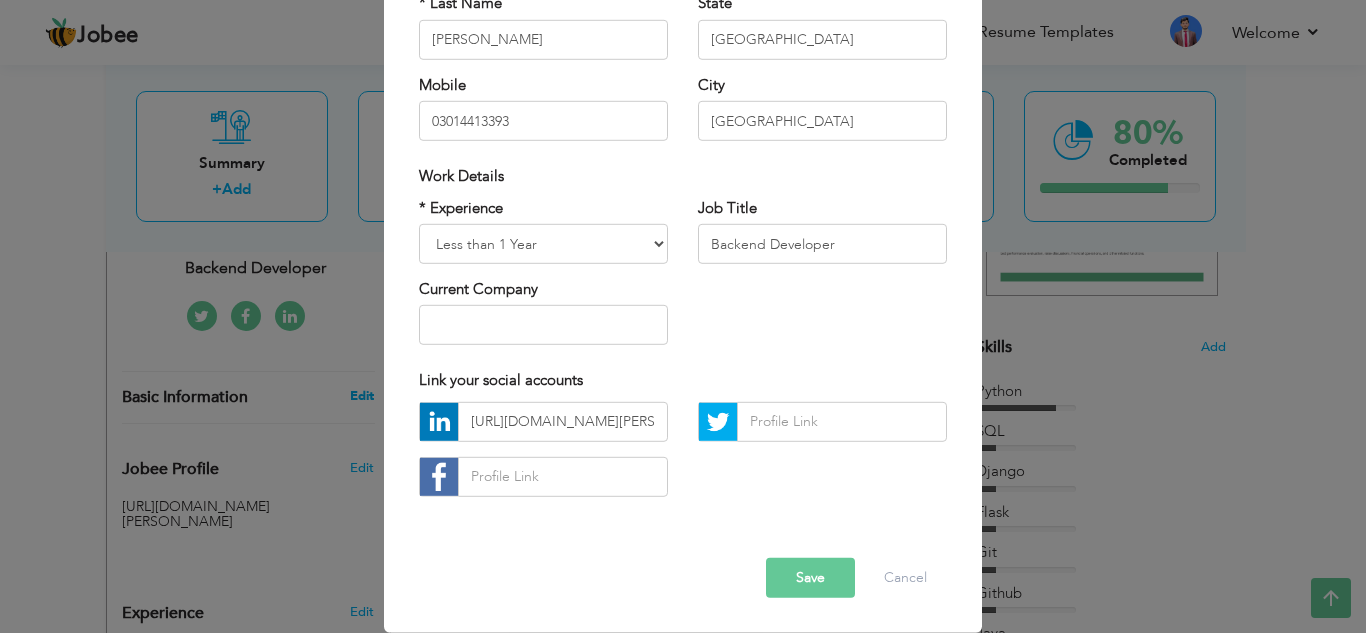 scroll, scrollTop: 0, scrollLeft: 0, axis: both 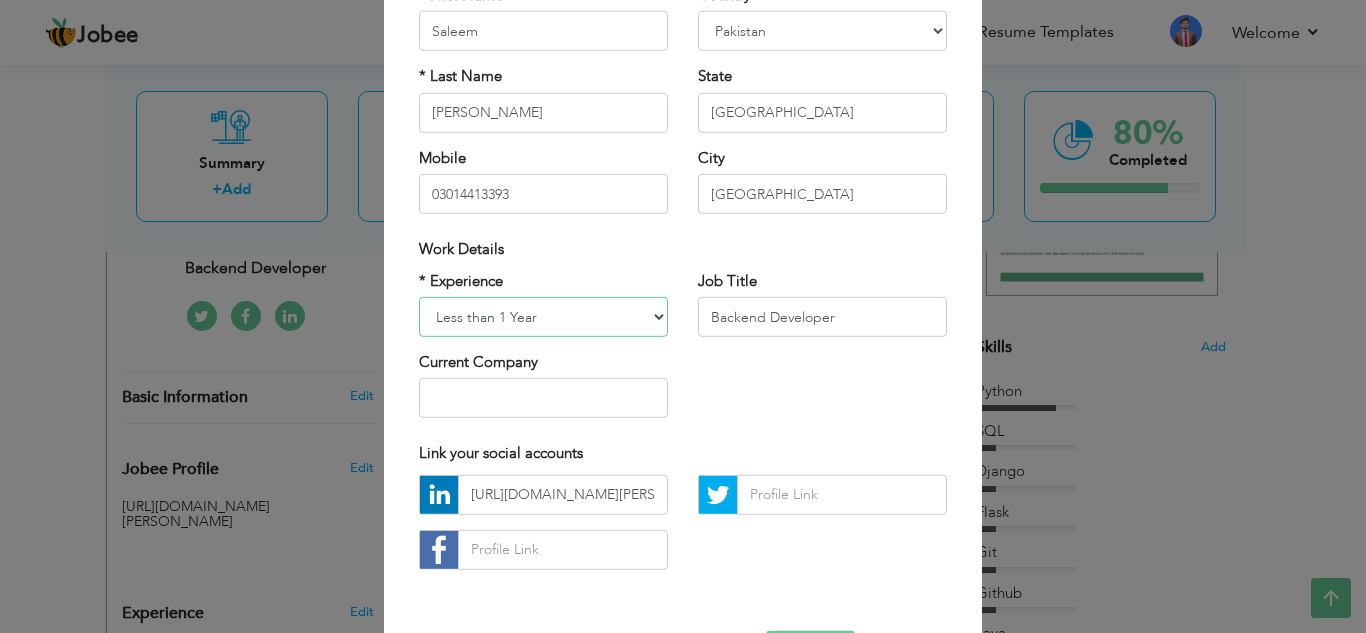click on "Entry Level Less than 1 Year 1 Year 2 Years 3 Years 4 Years 5 Years 6 Years 7 Years 8 Years 9 Years 10 Years 11 Years 12 Years 13 Years 14 Years 15 Years 16 Years 17 Years 18 Years 19 Years 20 Years 21 Years 22 Years 23 Years 24 Years 25 Years 26 Years 27 Years 28 Years 29 Years 30 Years 31 Years 32 Years 33 Years 34 Years 35 Years More than 35 Years" at bounding box center (543, 317) 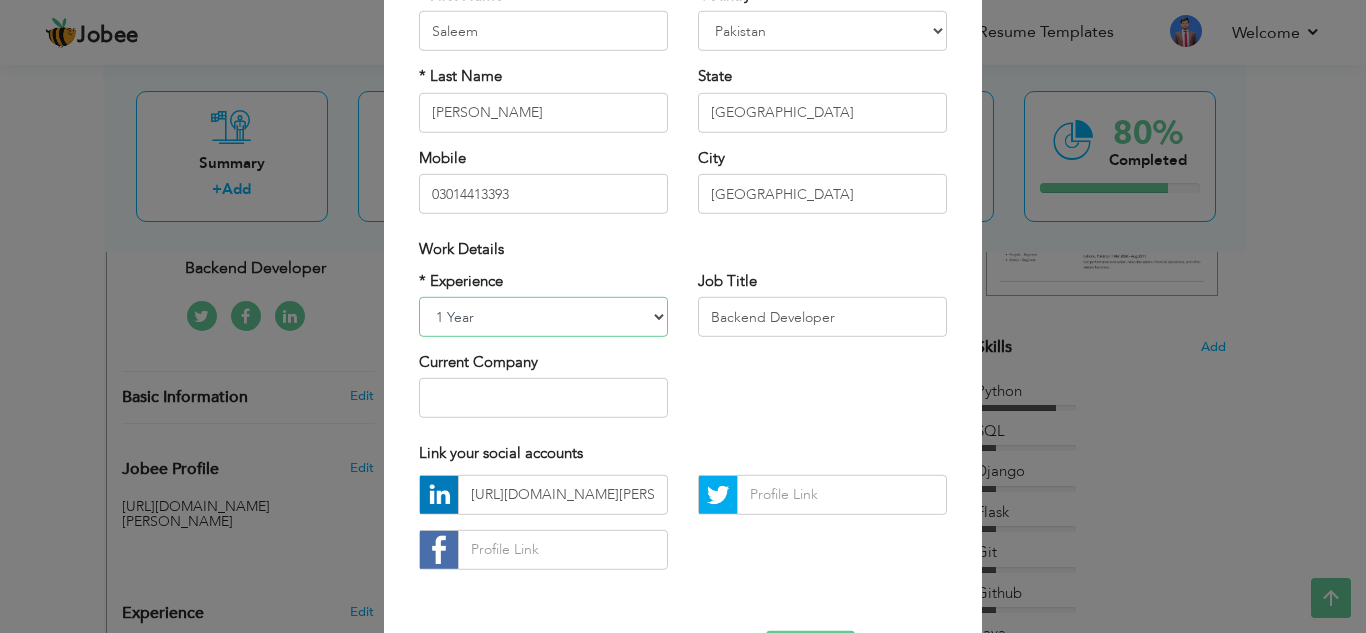 click on "Entry Level Less than 1 Year 1 Year 2 Years 3 Years 4 Years 5 Years 6 Years 7 Years 8 Years 9 Years 10 Years 11 Years 12 Years 13 Years 14 Years 15 Years 16 Years 17 Years 18 Years 19 Years 20 Years 21 Years 22 Years 23 Years 24 Years 25 Years 26 Years 27 Years 28 Years 29 Years 30 Years 31 Years 32 Years 33 Years 34 Years 35 Years More than 35 Years" at bounding box center [543, 317] 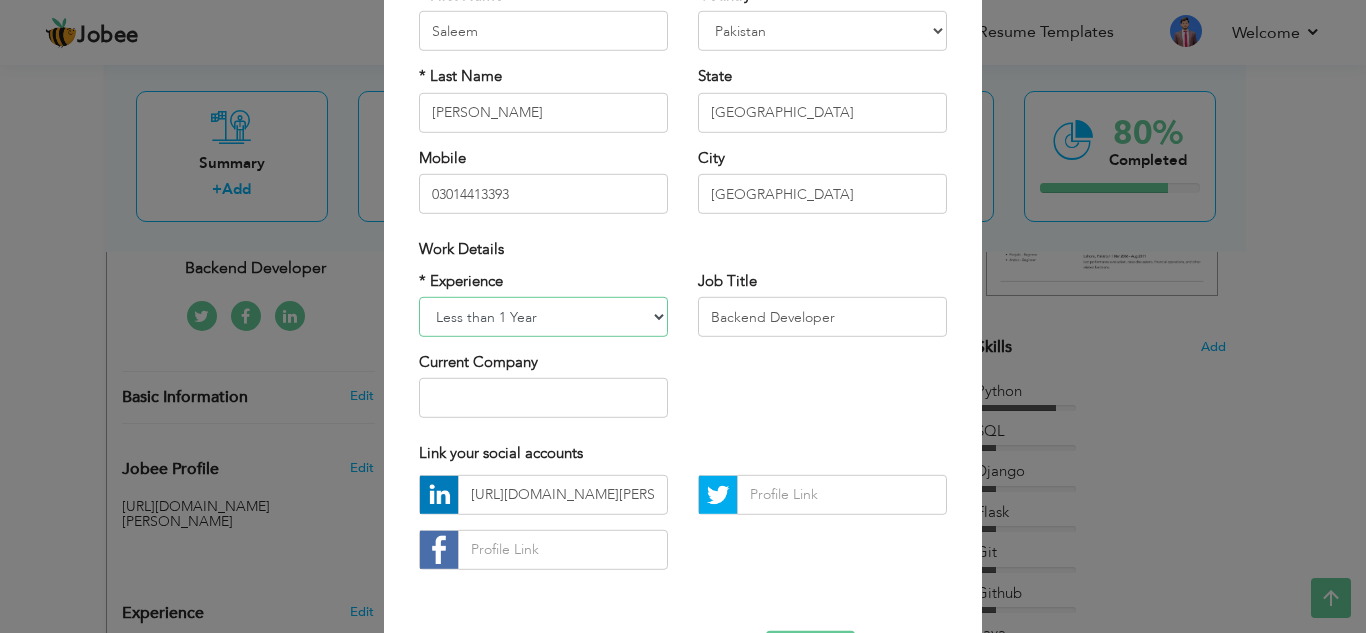 click on "Entry Level Less than 1 Year 1 Year 2 Years 3 Years 4 Years 5 Years 6 Years 7 Years 8 Years 9 Years 10 Years 11 Years 12 Years 13 Years 14 Years 15 Years 16 Years 17 Years 18 Years 19 Years 20 Years 21 Years 22 Years 23 Years 24 Years 25 Years 26 Years 27 Years 28 Years 29 Years 30 Years 31 Years 32 Years 33 Years 34 Years 35 Years More than 35 Years" at bounding box center [543, 317] 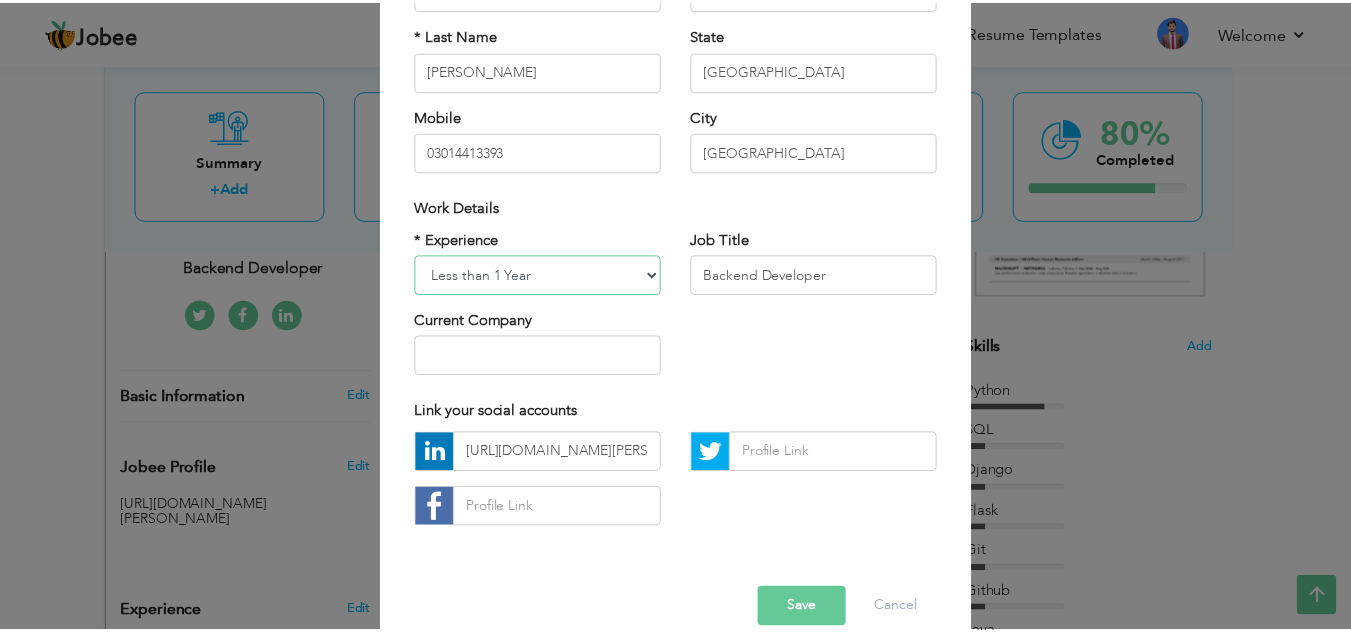 scroll, scrollTop: 269, scrollLeft: 0, axis: vertical 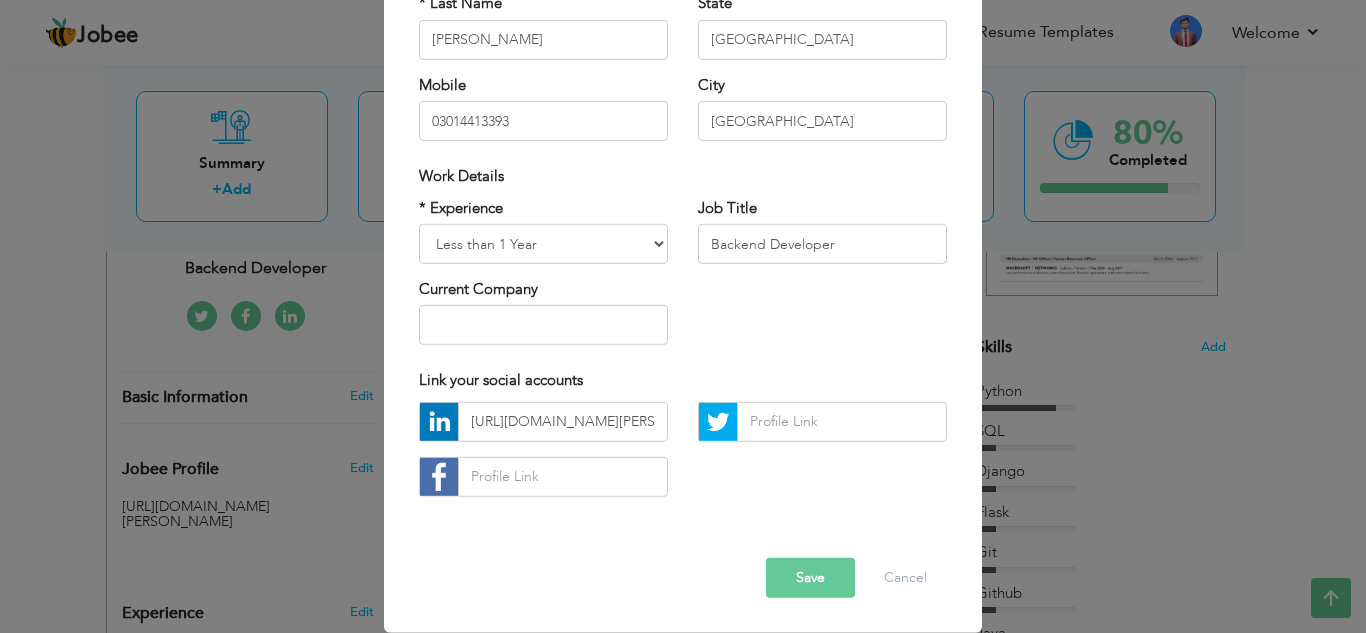 click on "Save" at bounding box center (810, 578) 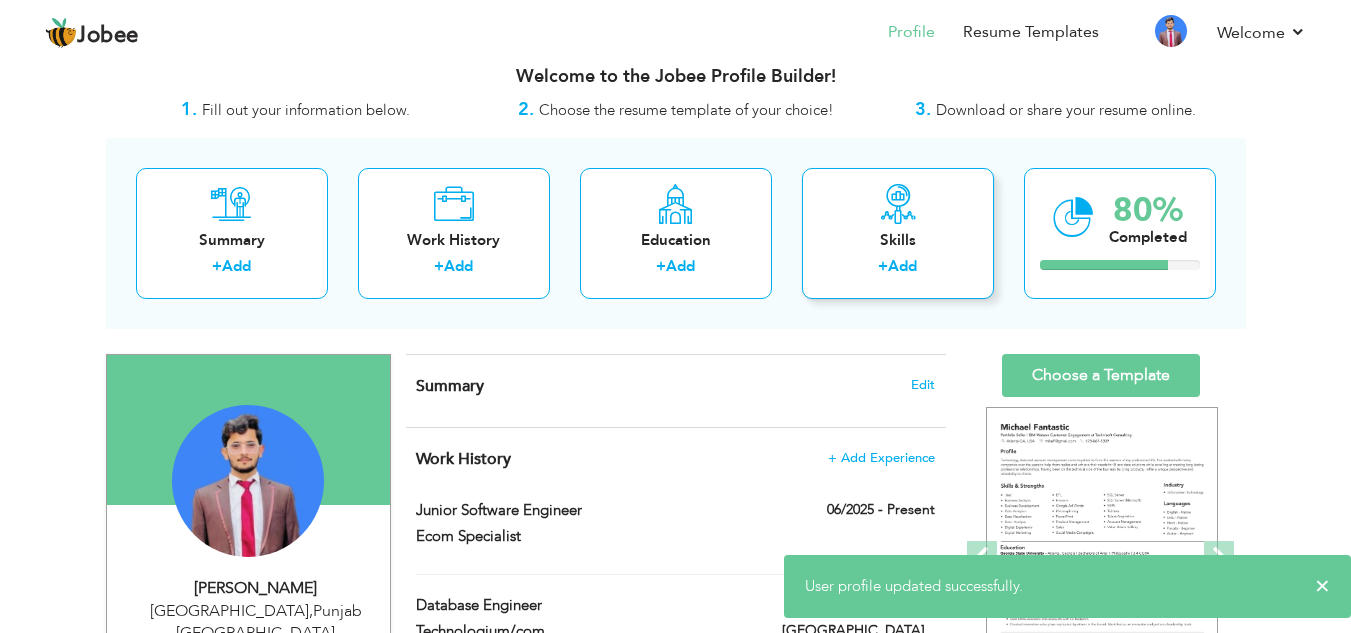scroll, scrollTop: 0, scrollLeft: 0, axis: both 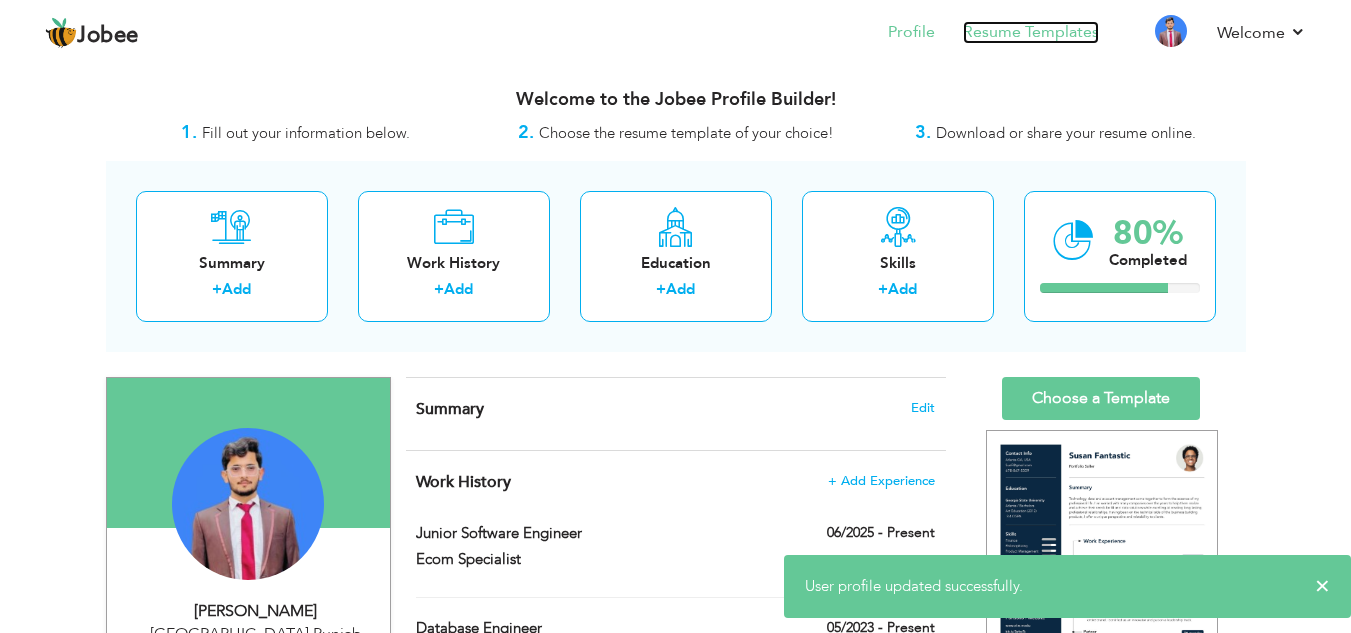 click on "Resume Templates" at bounding box center (1031, 32) 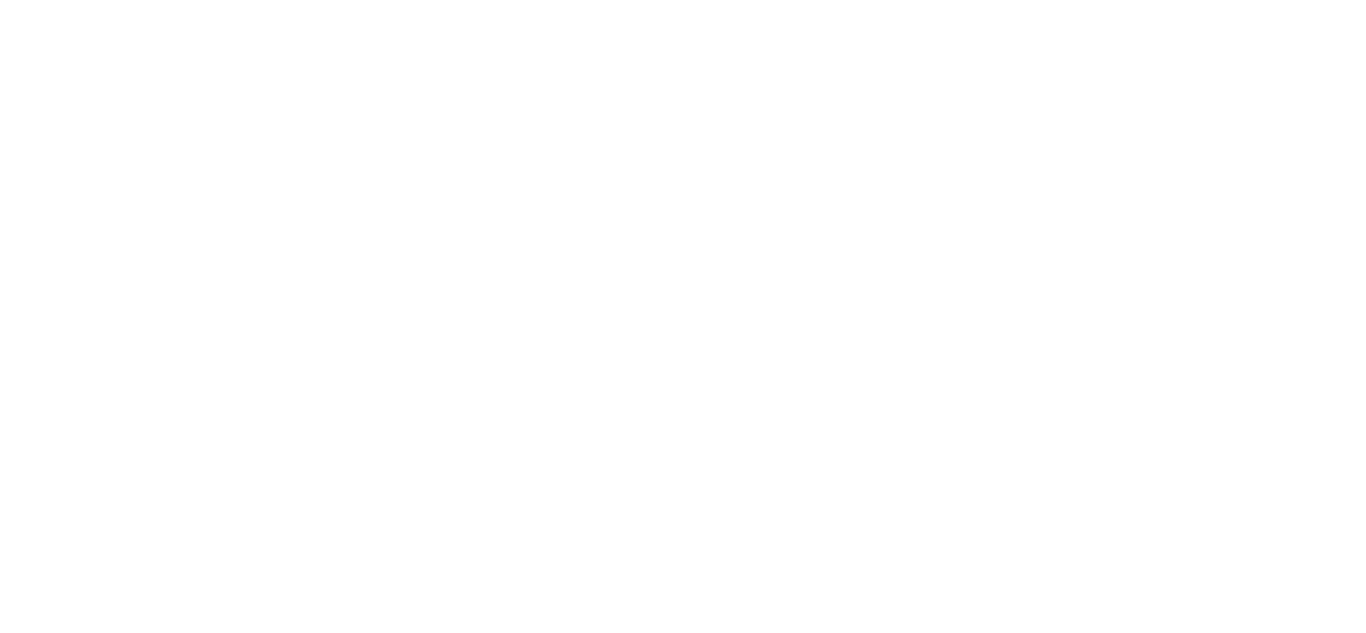 scroll, scrollTop: 0, scrollLeft: 0, axis: both 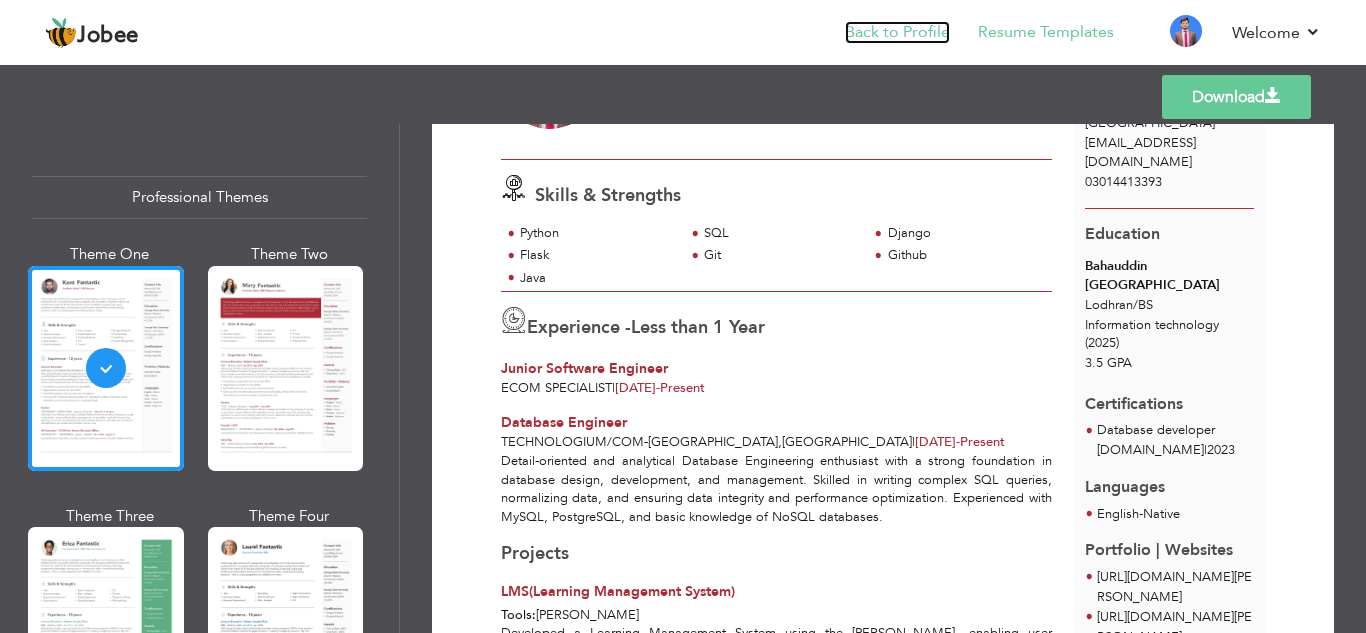 click on "Back to Profile" at bounding box center (897, 32) 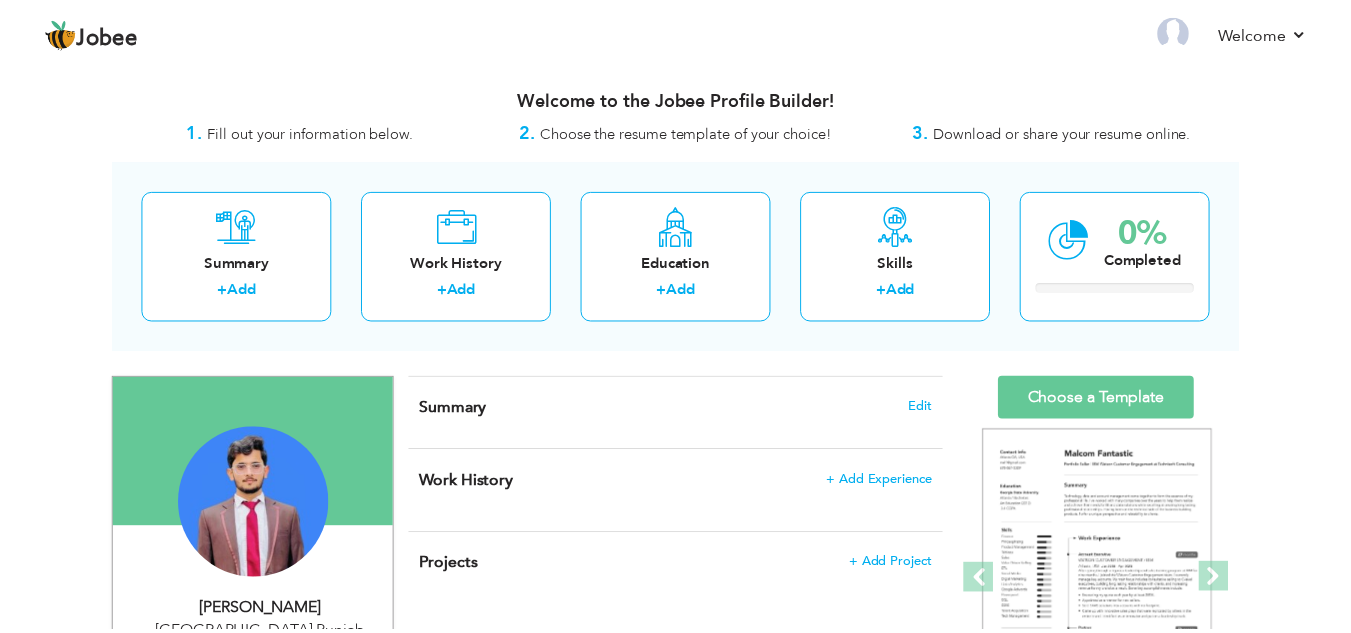scroll, scrollTop: 0, scrollLeft: 0, axis: both 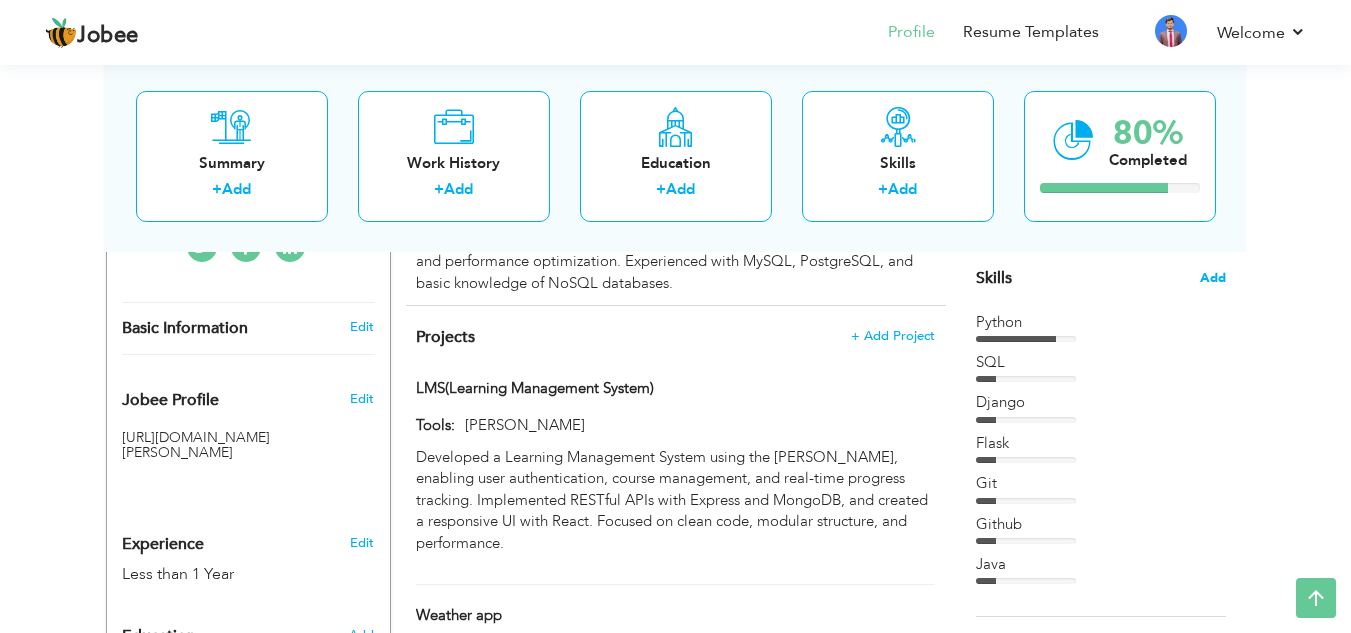 click on "Add" at bounding box center (1213, 278) 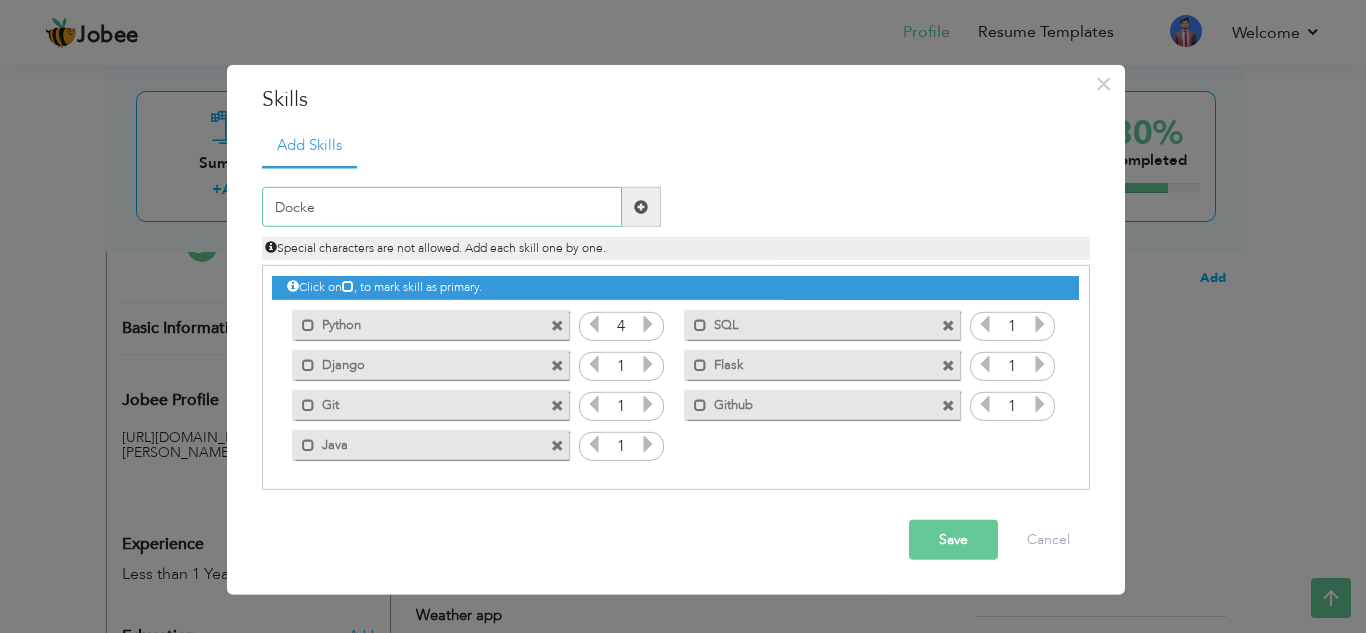 type on "Docker" 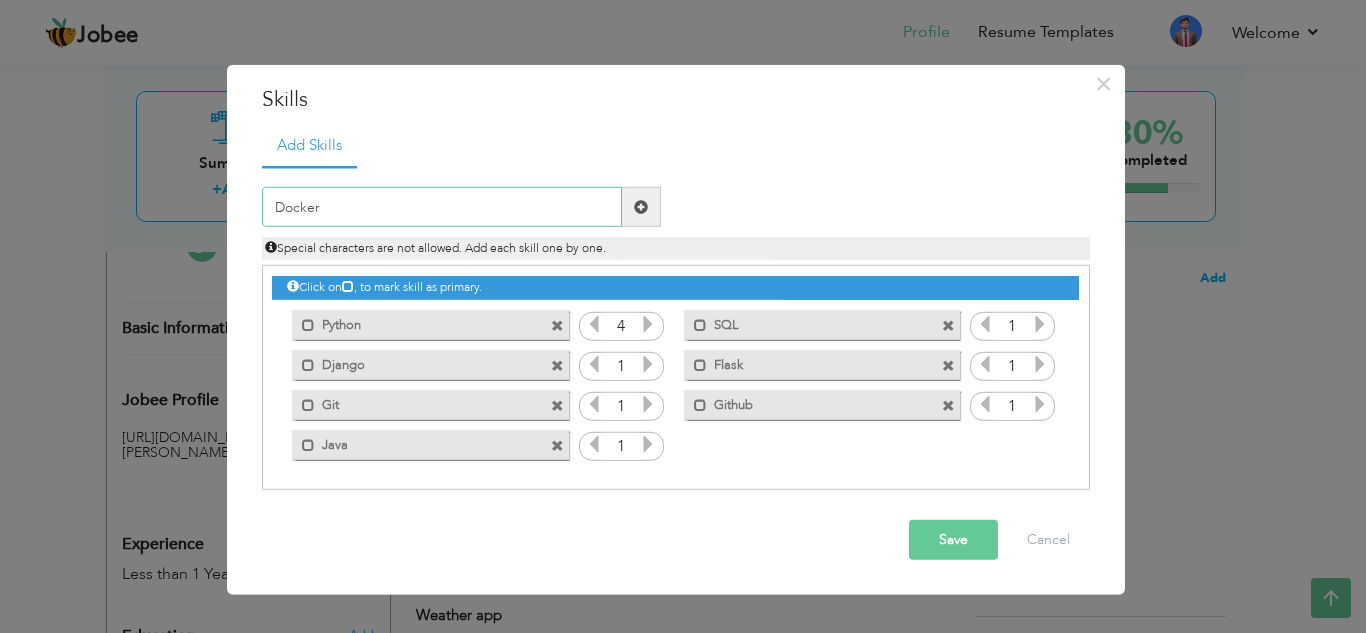 type 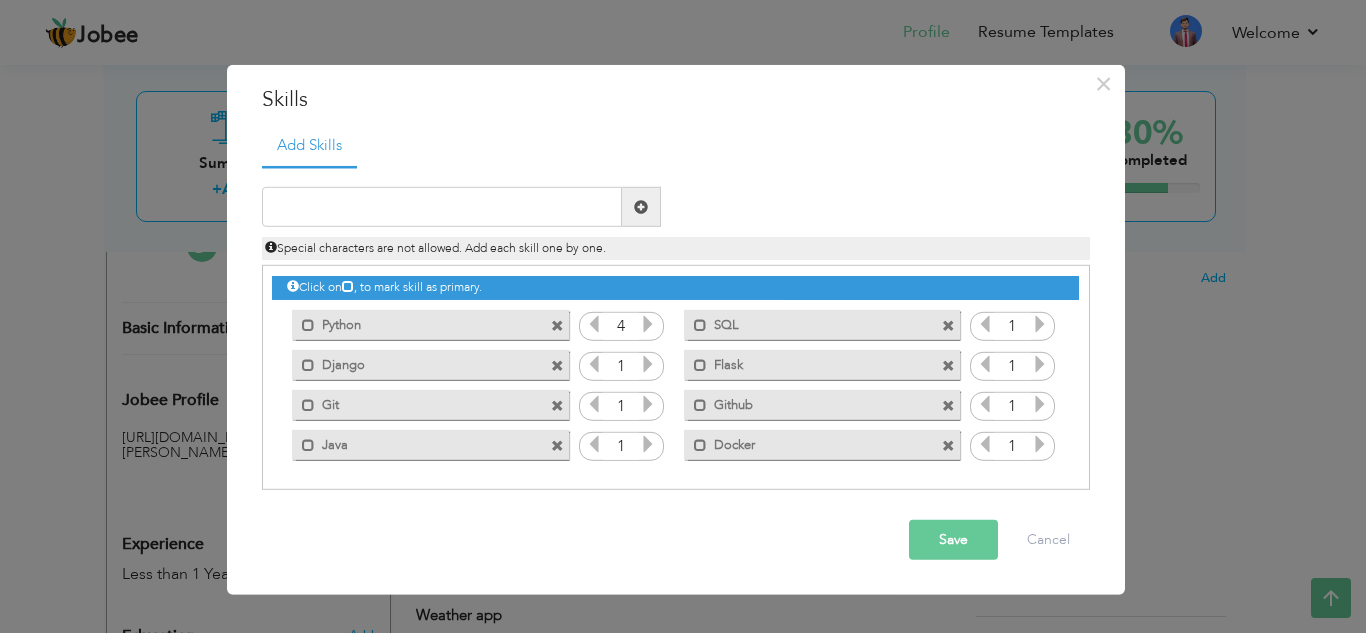 click on "Save" at bounding box center (953, 540) 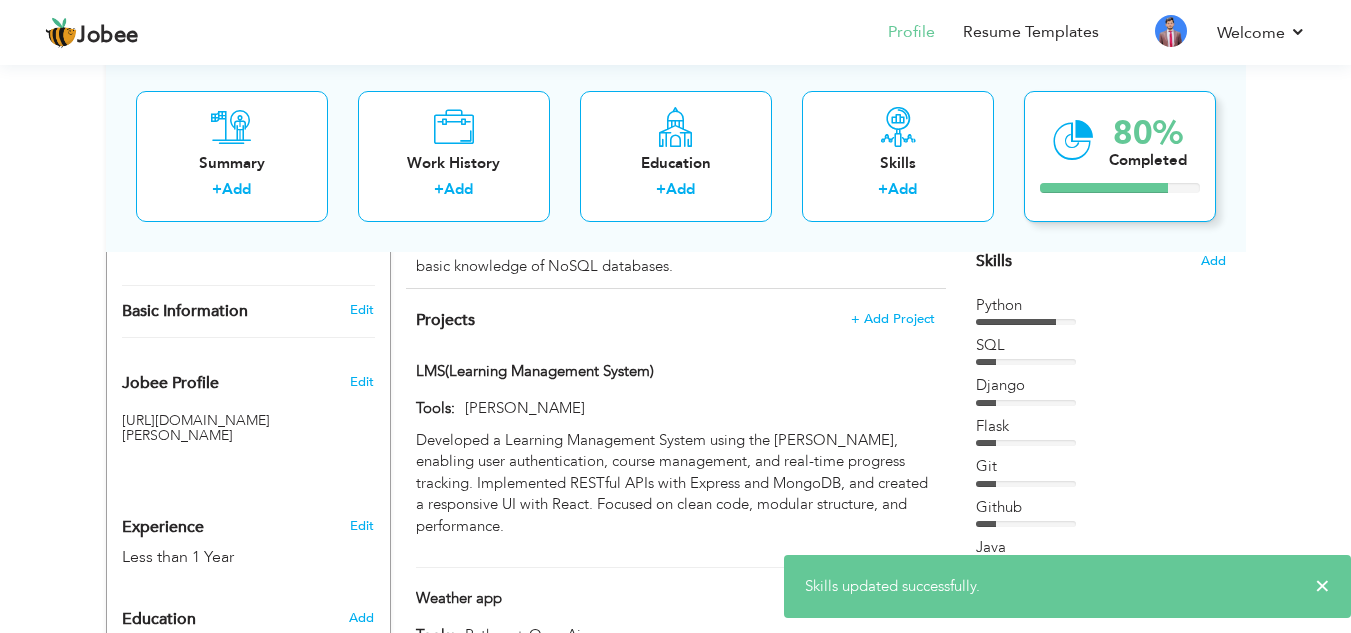 scroll, scrollTop: 502, scrollLeft: 0, axis: vertical 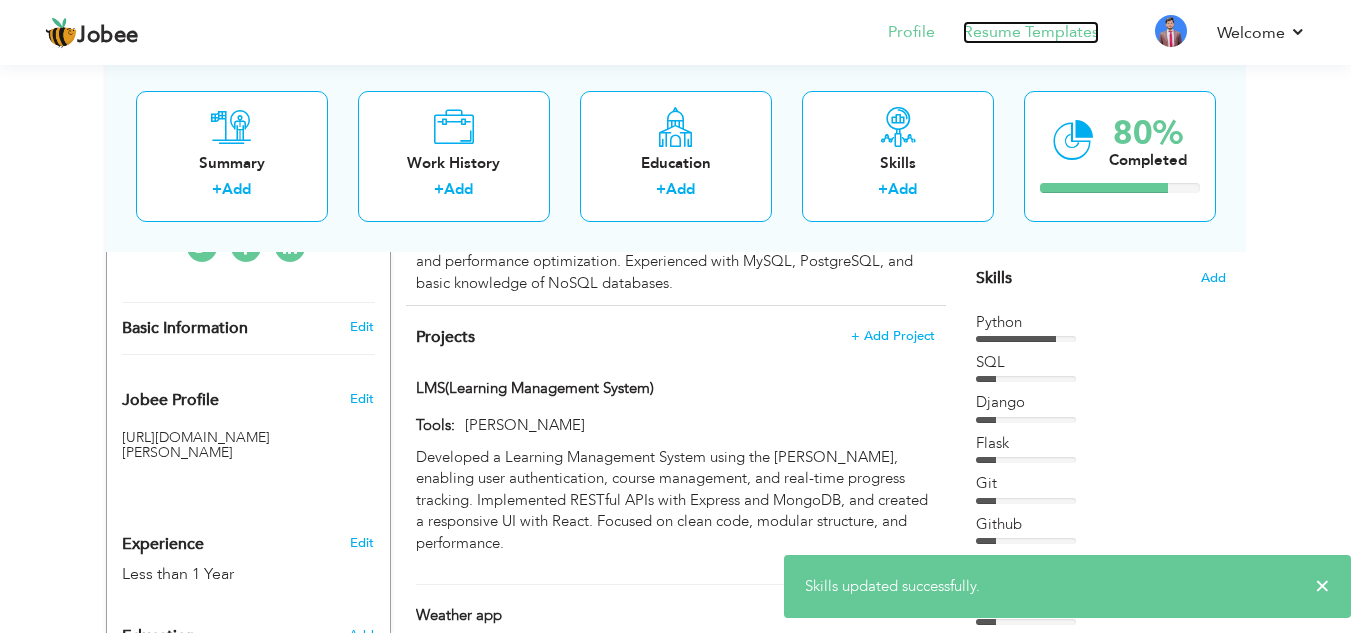 click on "Resume Templates" at bounding box center [1031, 32] 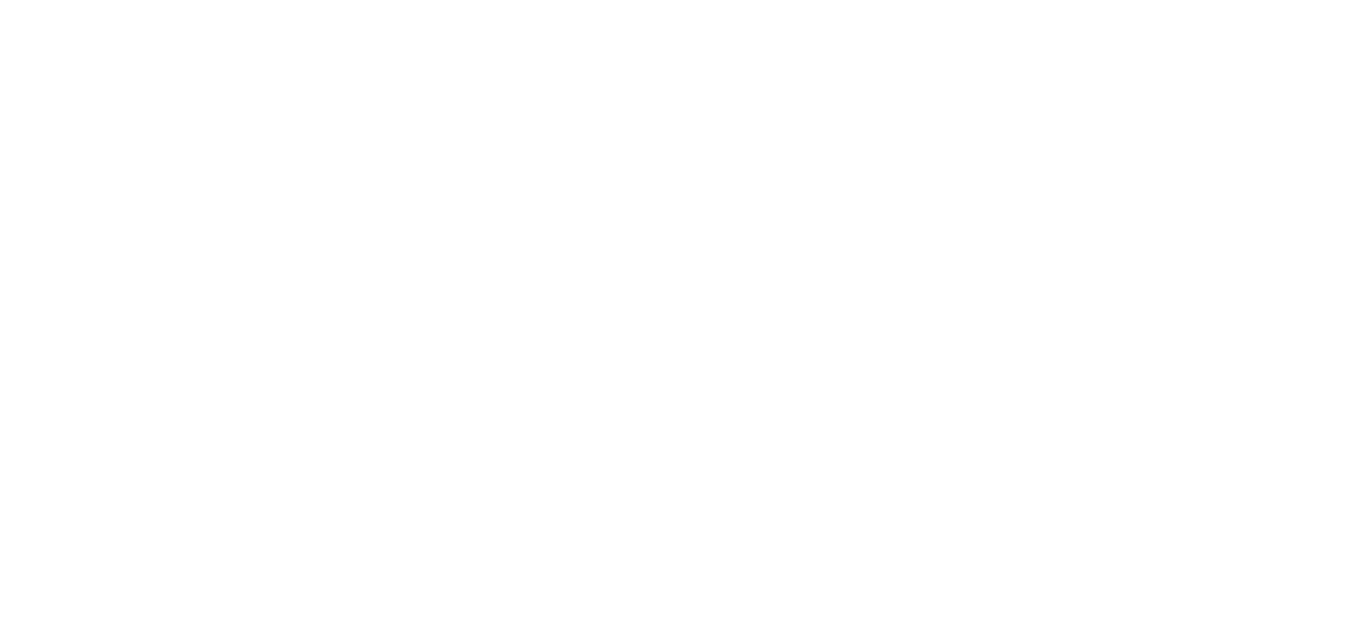 scroll, scrollTop: 0, scrollLeft: 0, axis: both 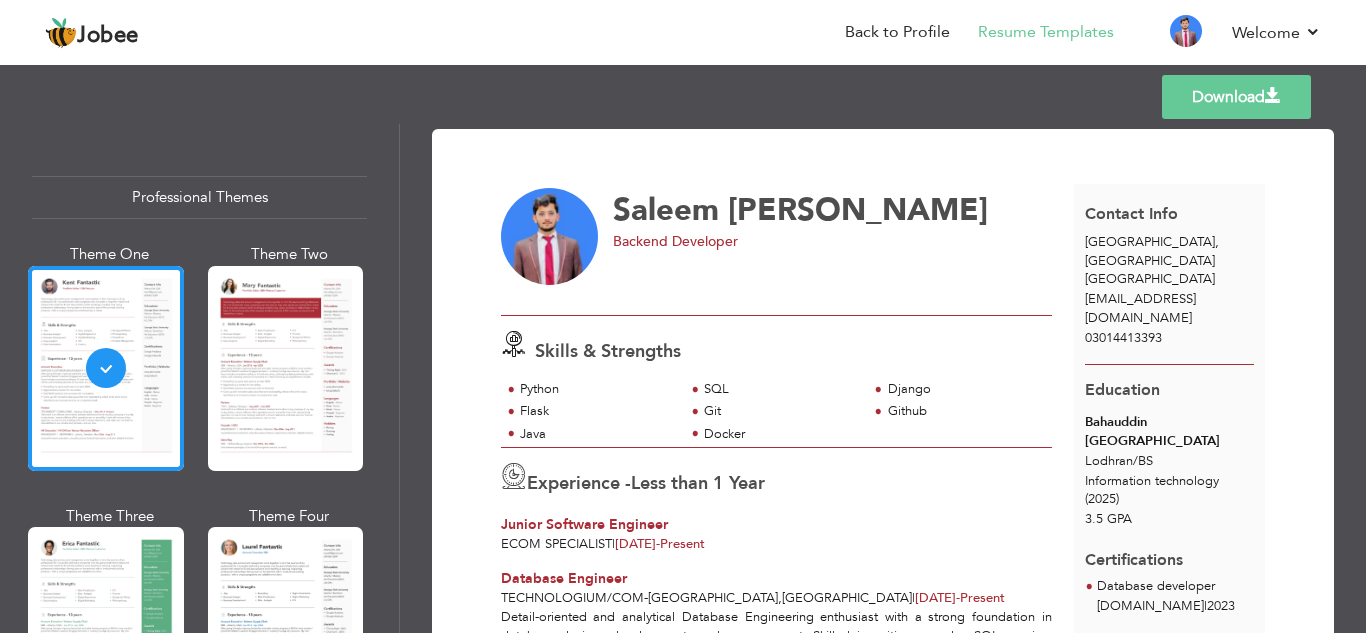 click on "Download" at bounding box center (1236, 97) 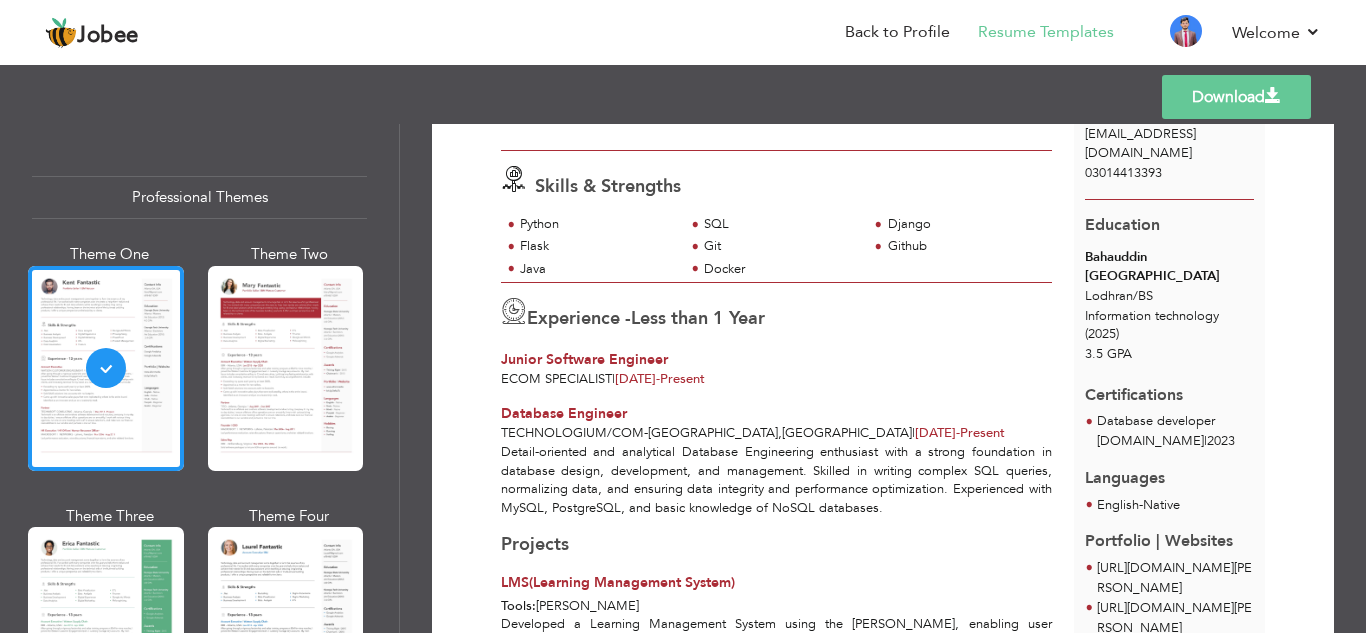 scroll, scrollTop: 194, scrollLeft: 0, axis: vertical 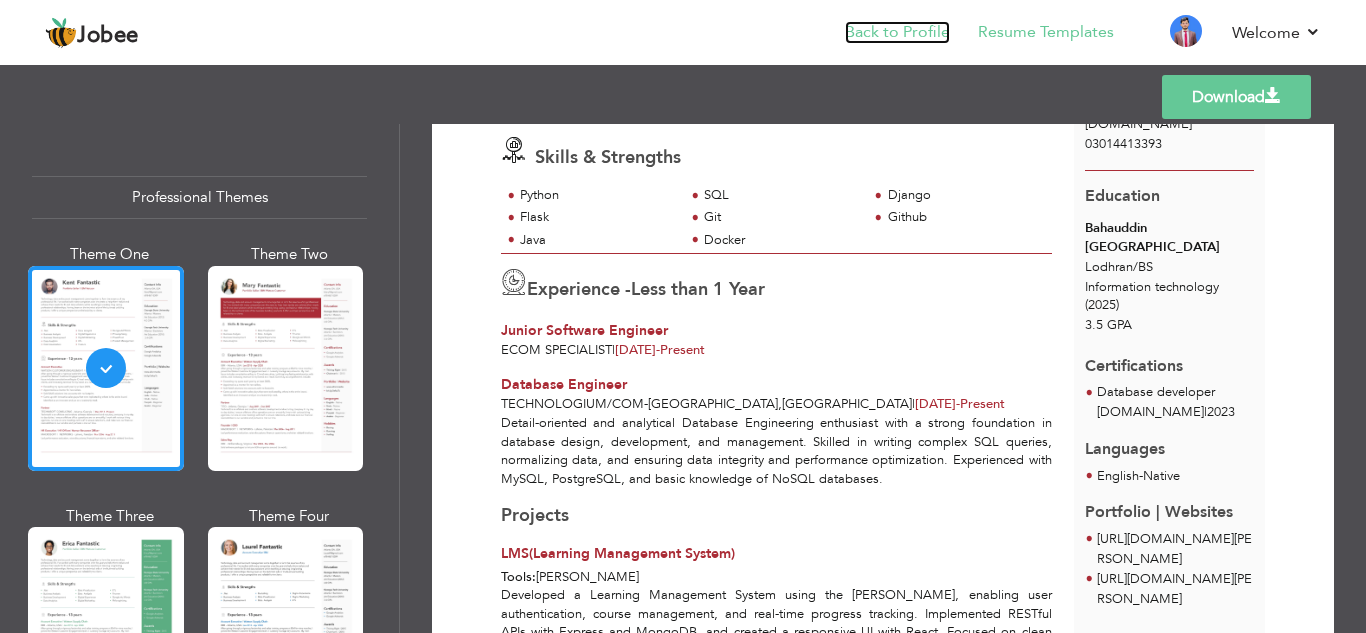 click on "Back to Profile" at bounding box center [897, 32] 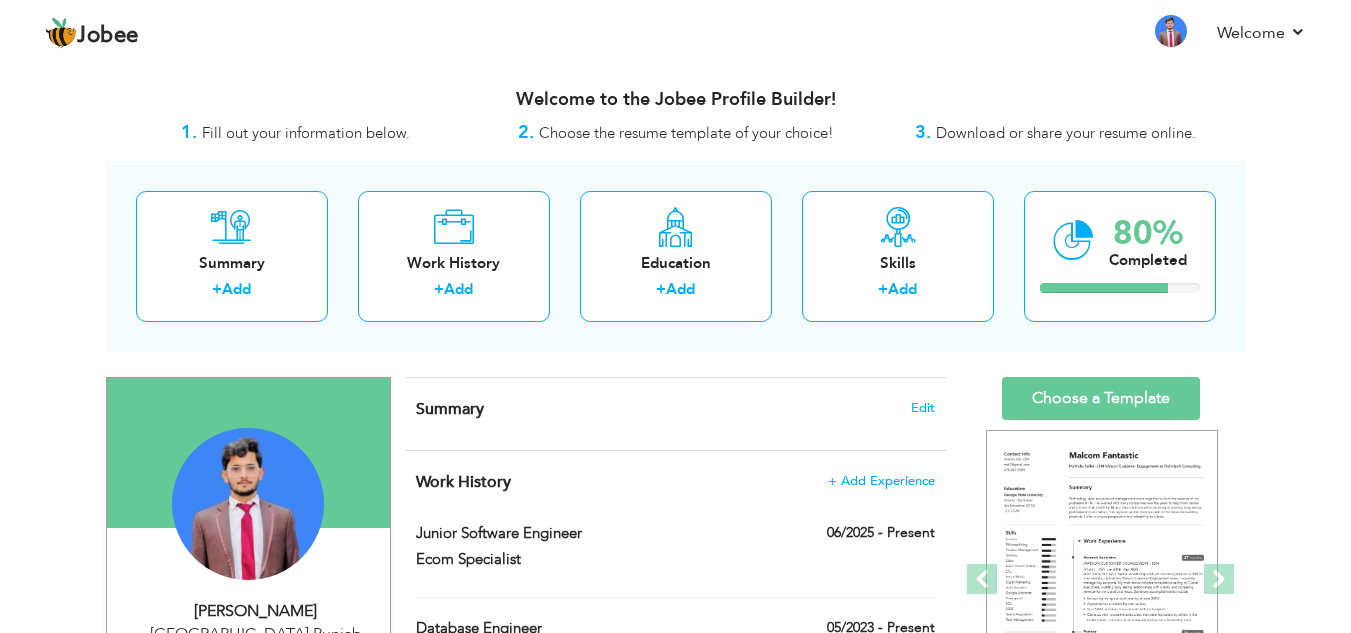 scroll, scrollTop: 0, scrollLeft: 0, axis: both 